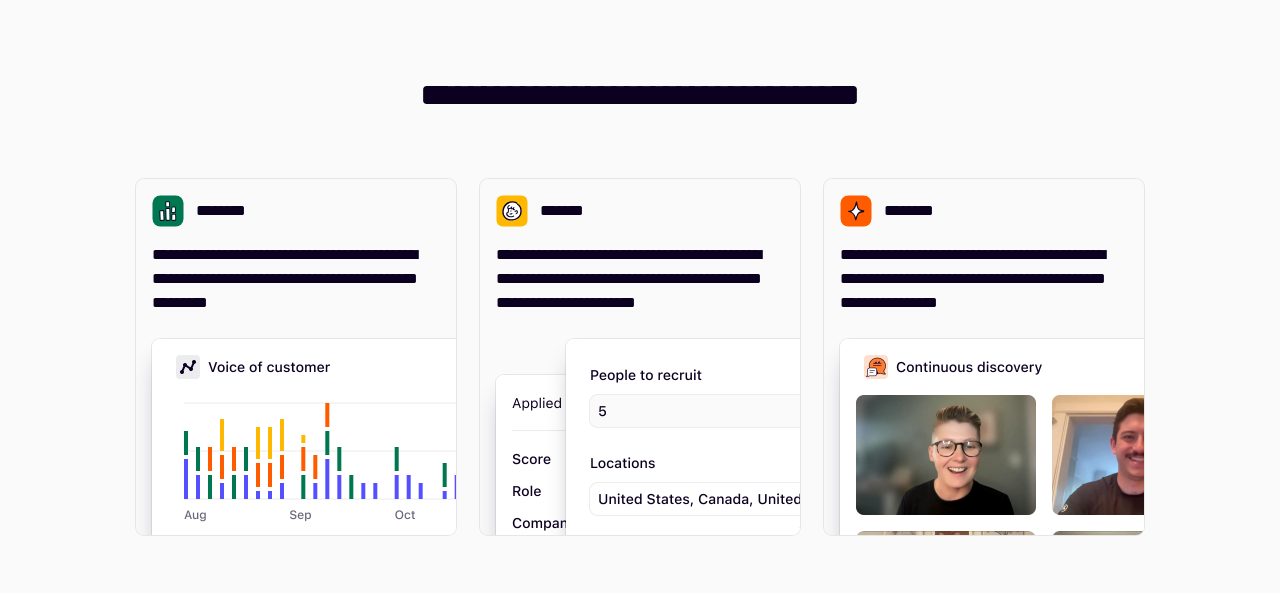 scroll, scrollTop: 0, scrollLeft: 0, axis: both 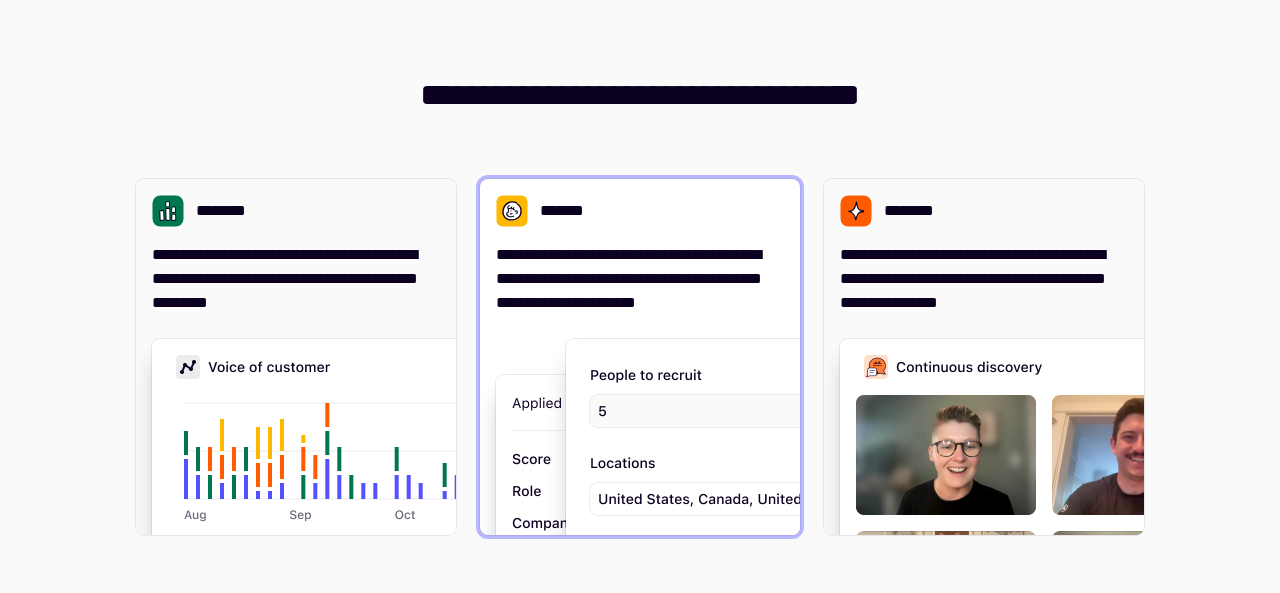click on "**********" at bounding box center (640, 279) 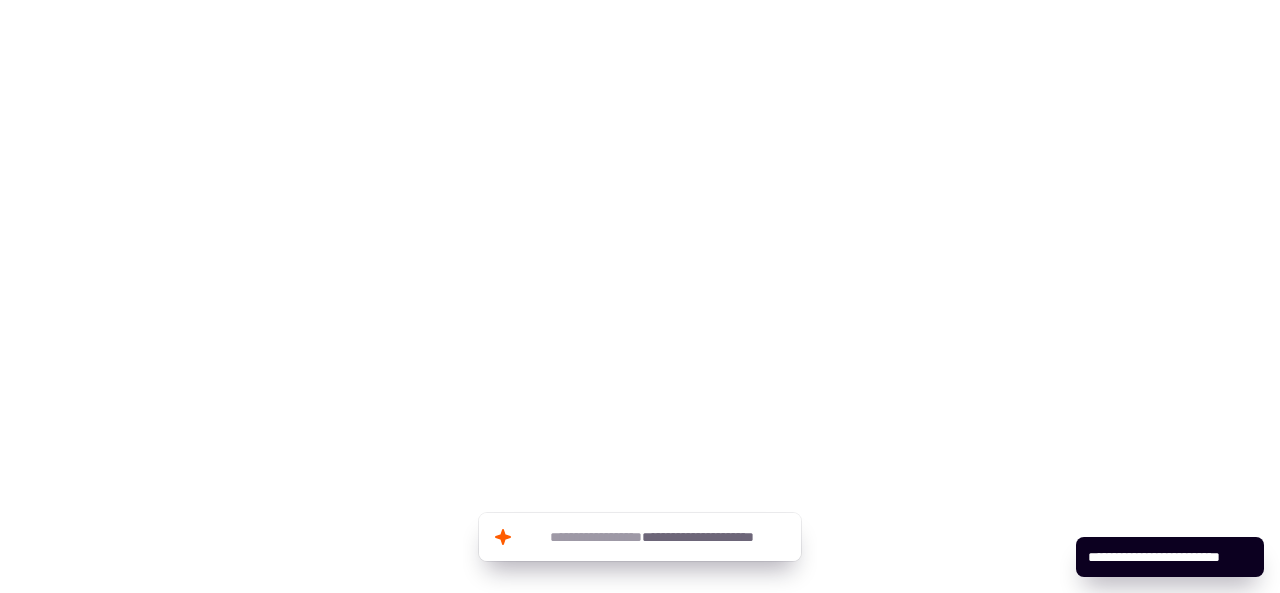 click at bounding box center [640, 296] 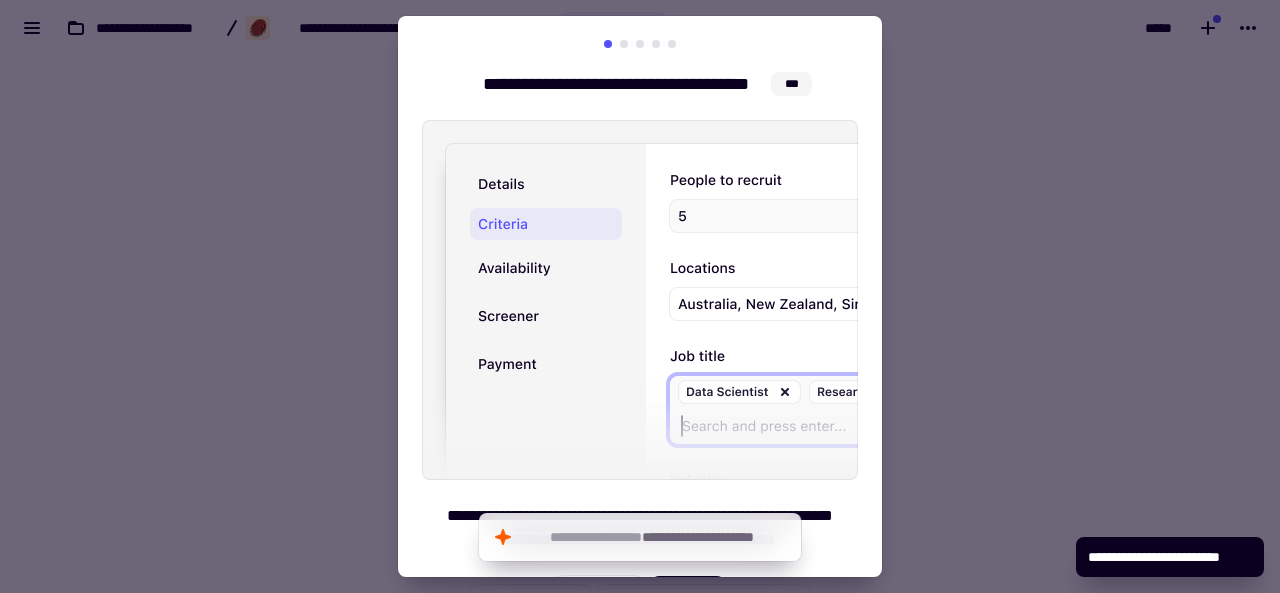 click at bounding box center [640, 296] 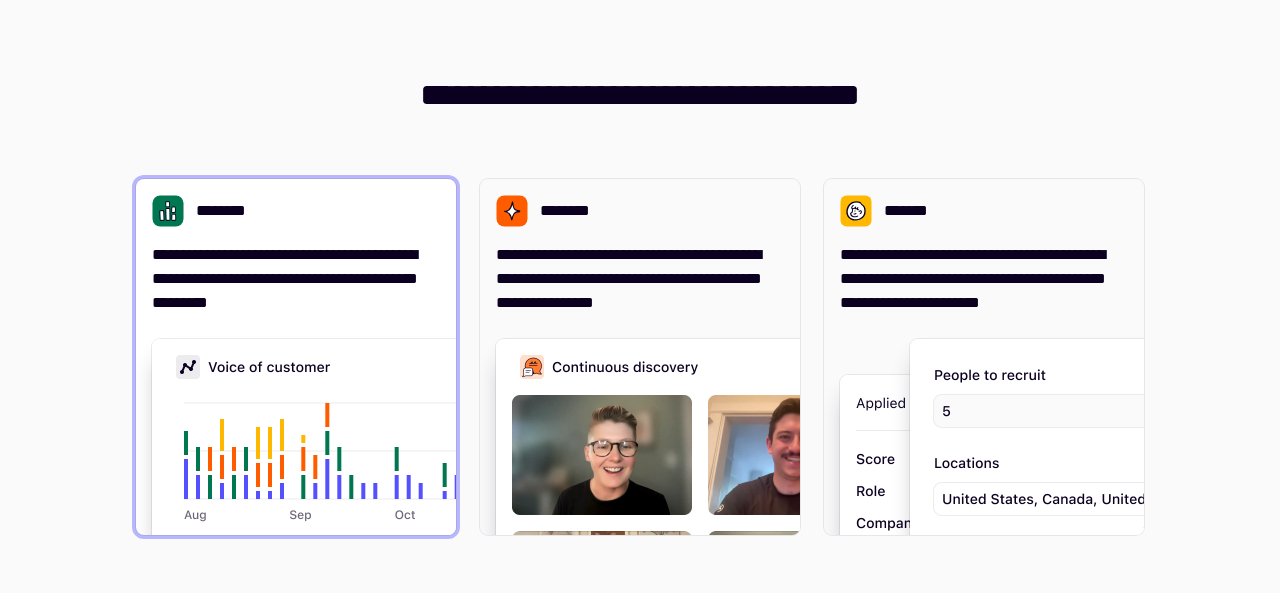 click on "**********" at bounding box center (296, 279) 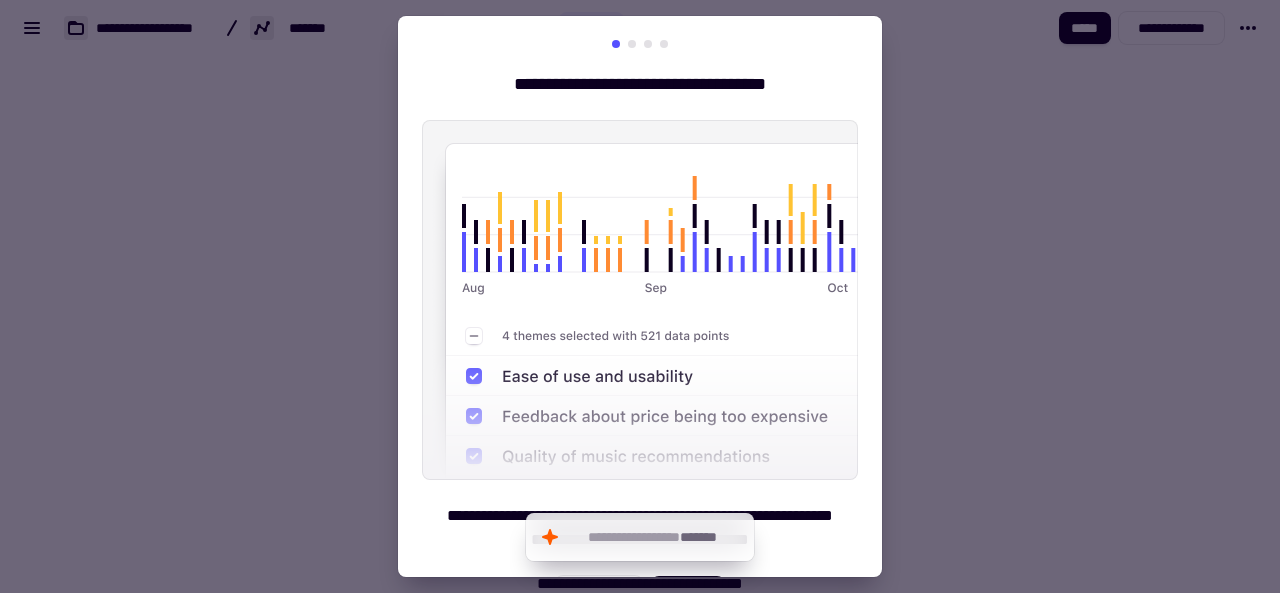 scroll, scrollTop: 42, scrollLeft: 0, axis: vertical 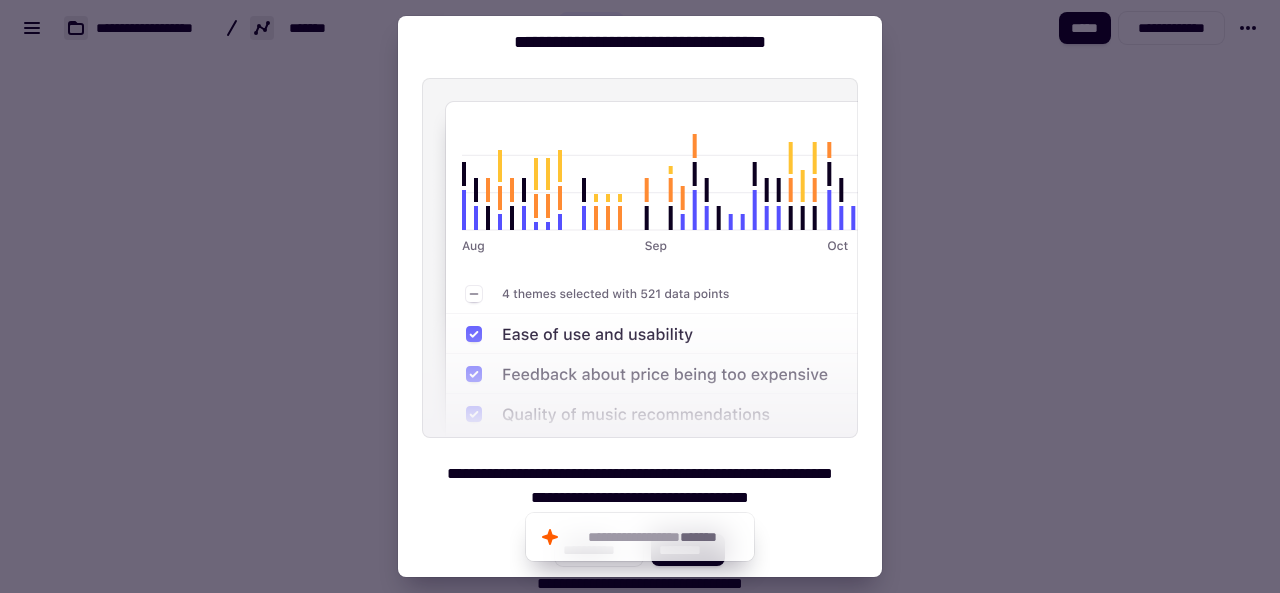 click at bounding box center [640, 296] 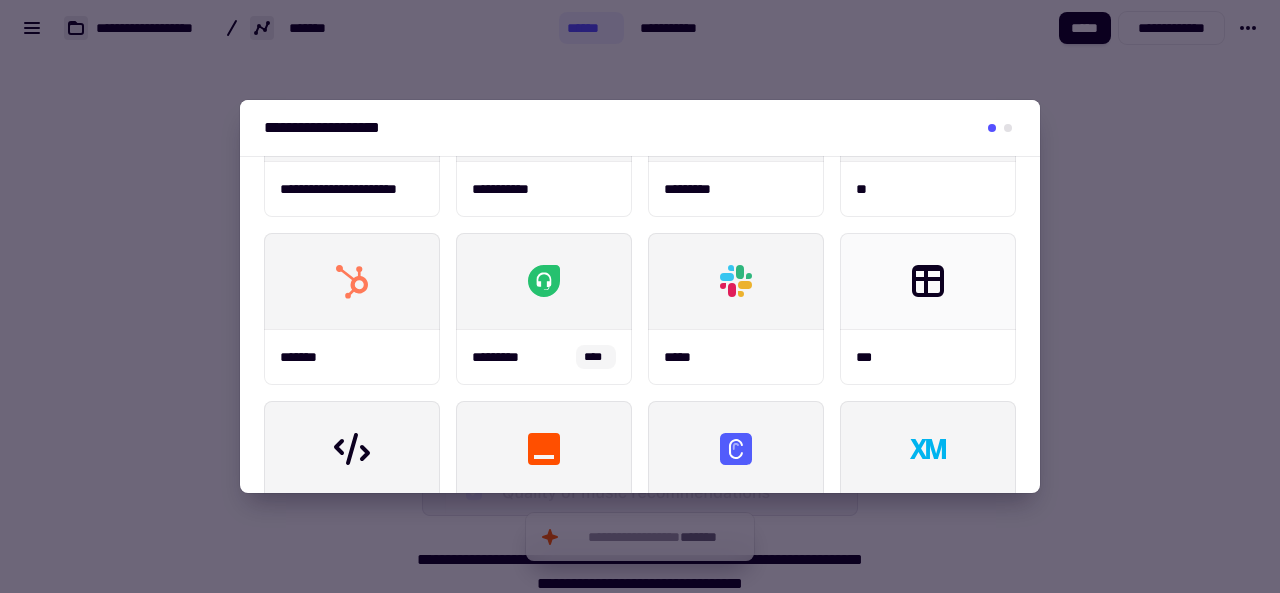 scroll, scrollTop: 534, scrollLeft: 0, axis: vertical 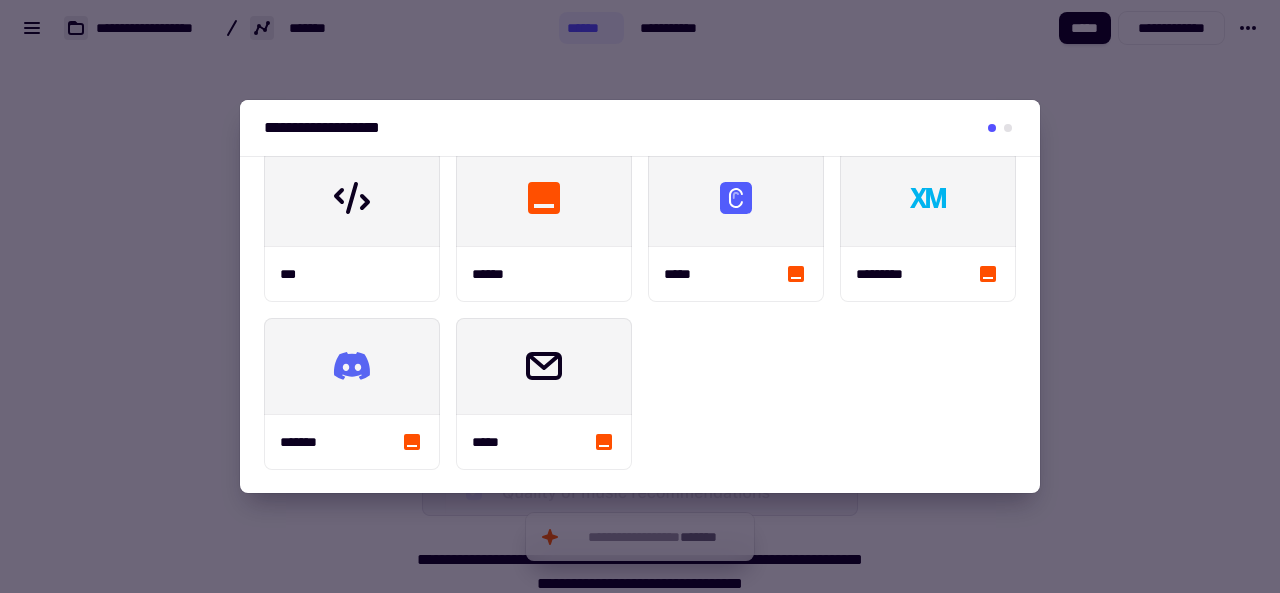 click at bounding box center (640, 296) 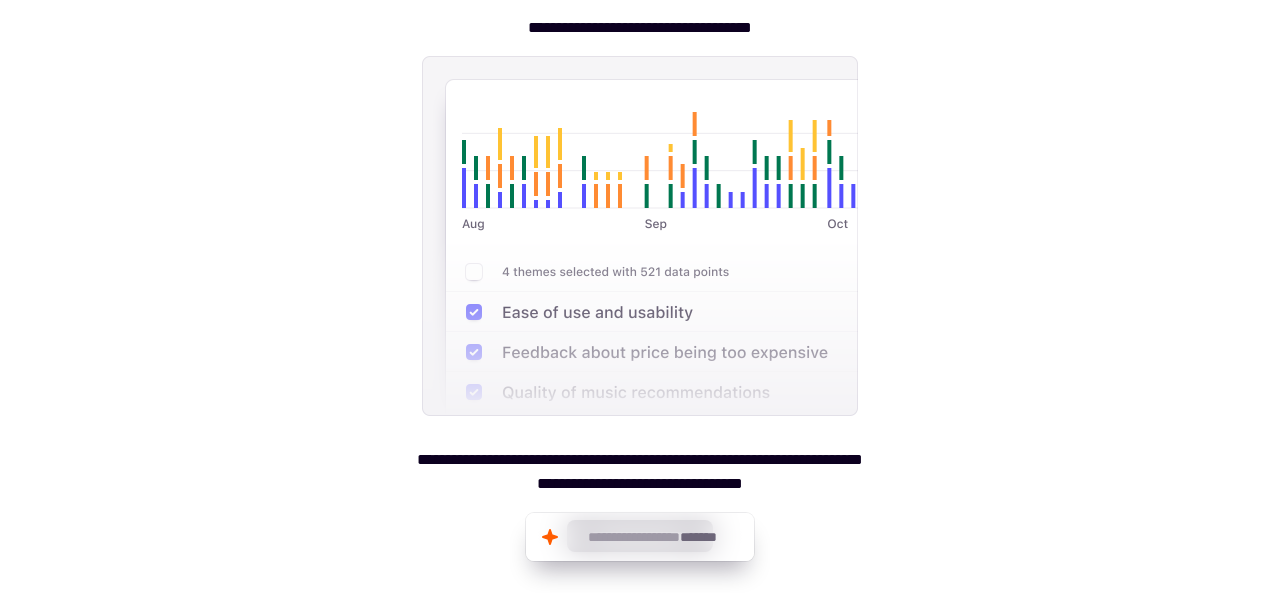 scroll, scrollTop: 0, scrollLeft: 0, axis: both 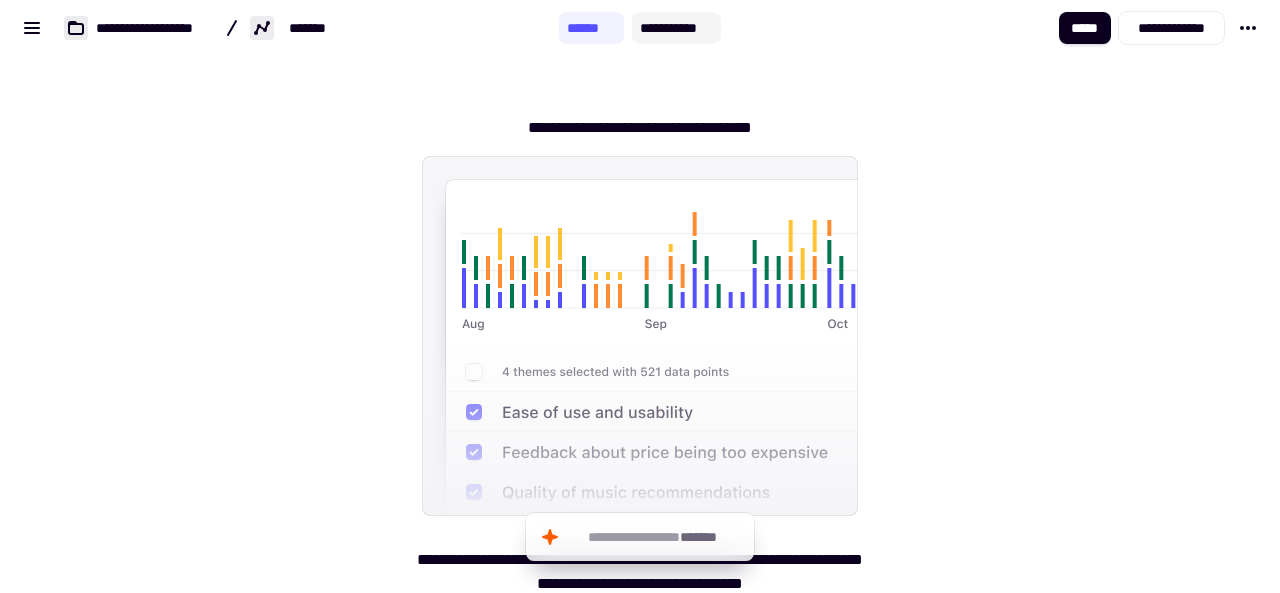 click on "**********" 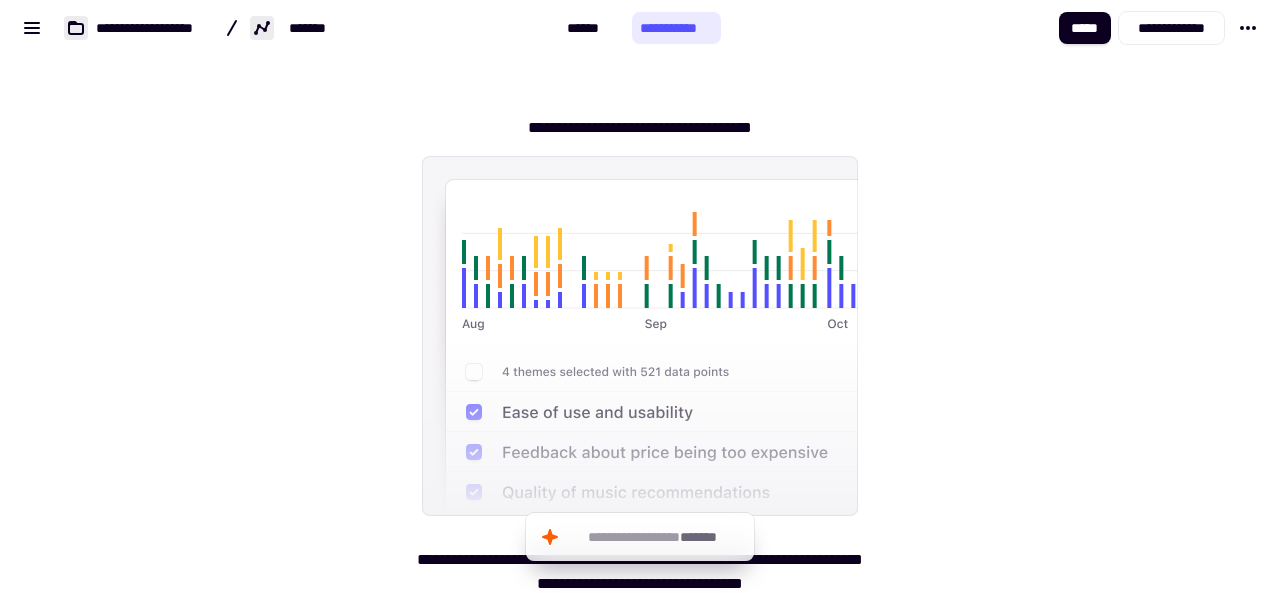 click on "**********" 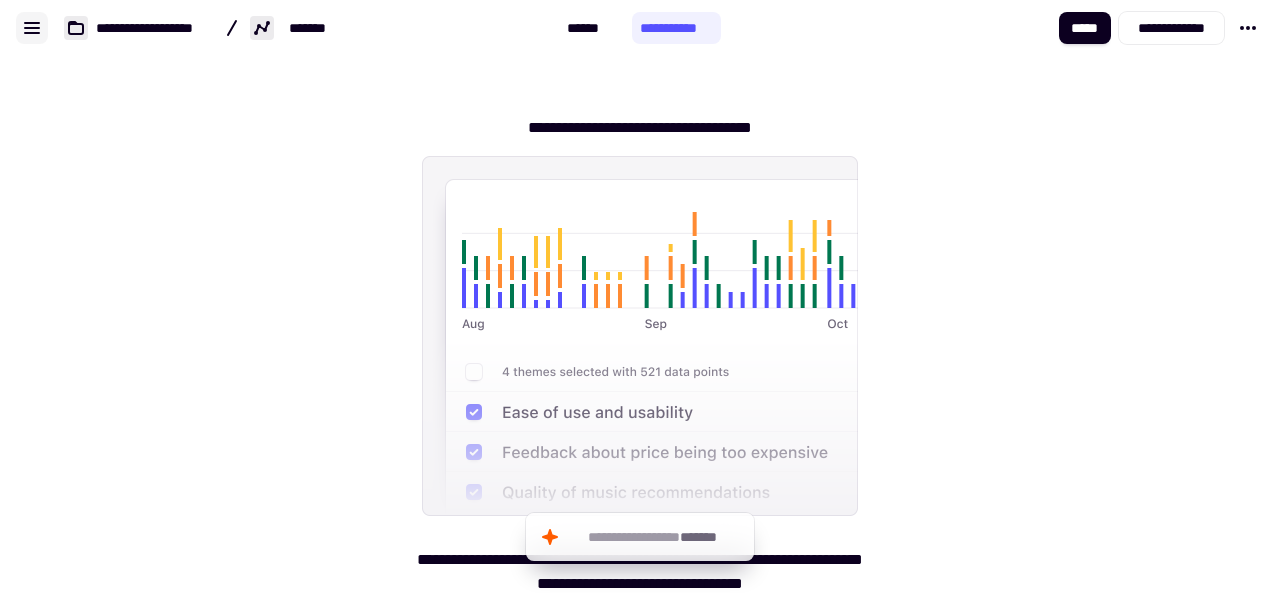 click 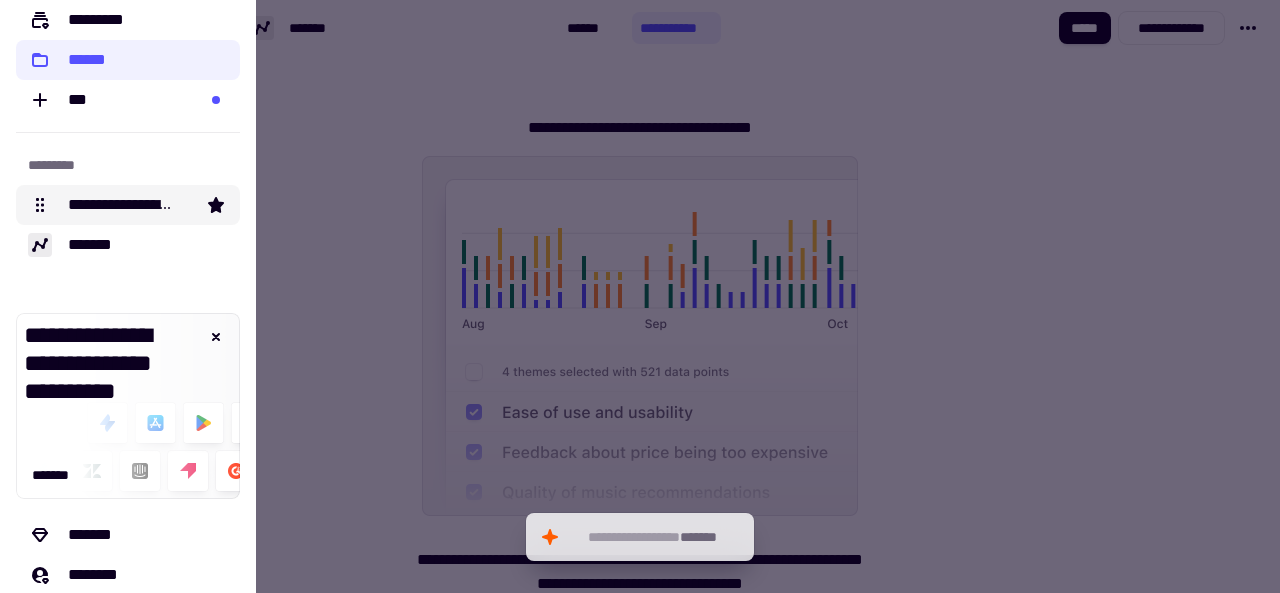 scroll, scrollTop: 234, scrollLeft: 0, axis: vertical 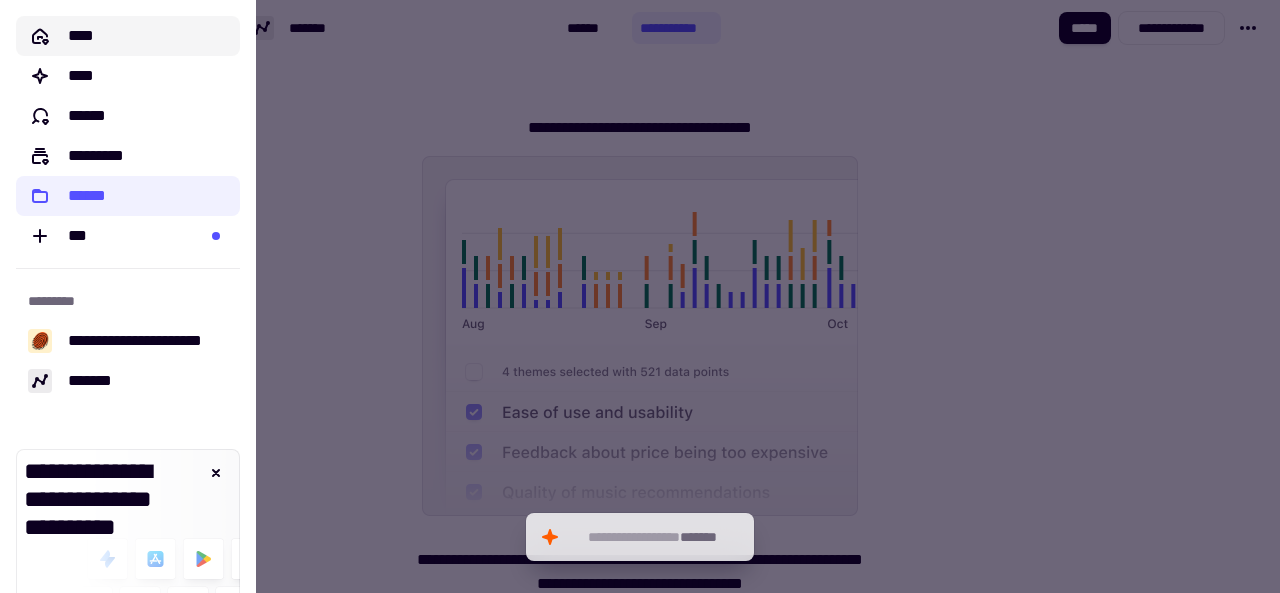 click on "****" 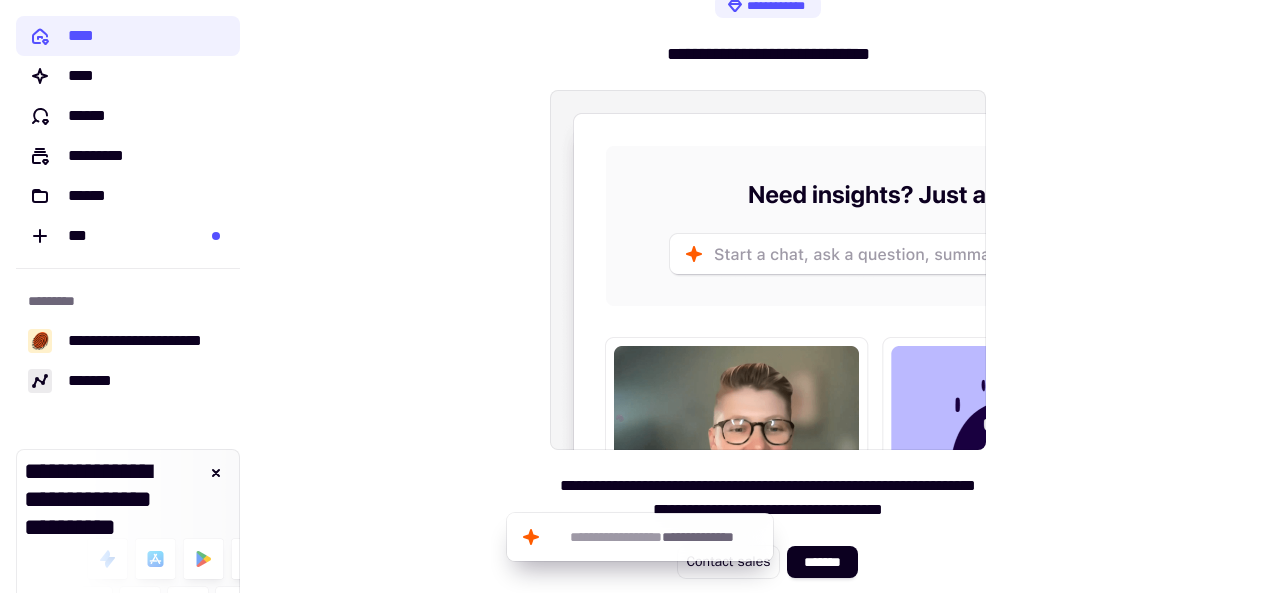 scroll, scrollTop: 0, scrollLeft: 0, axis: both 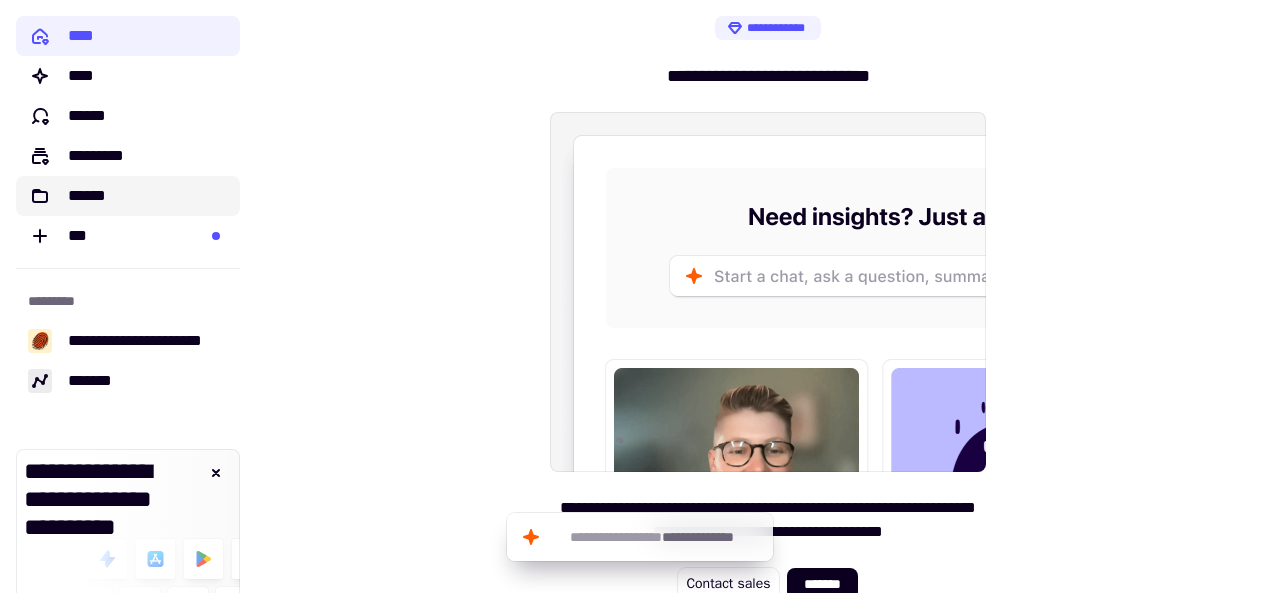 click on "******" 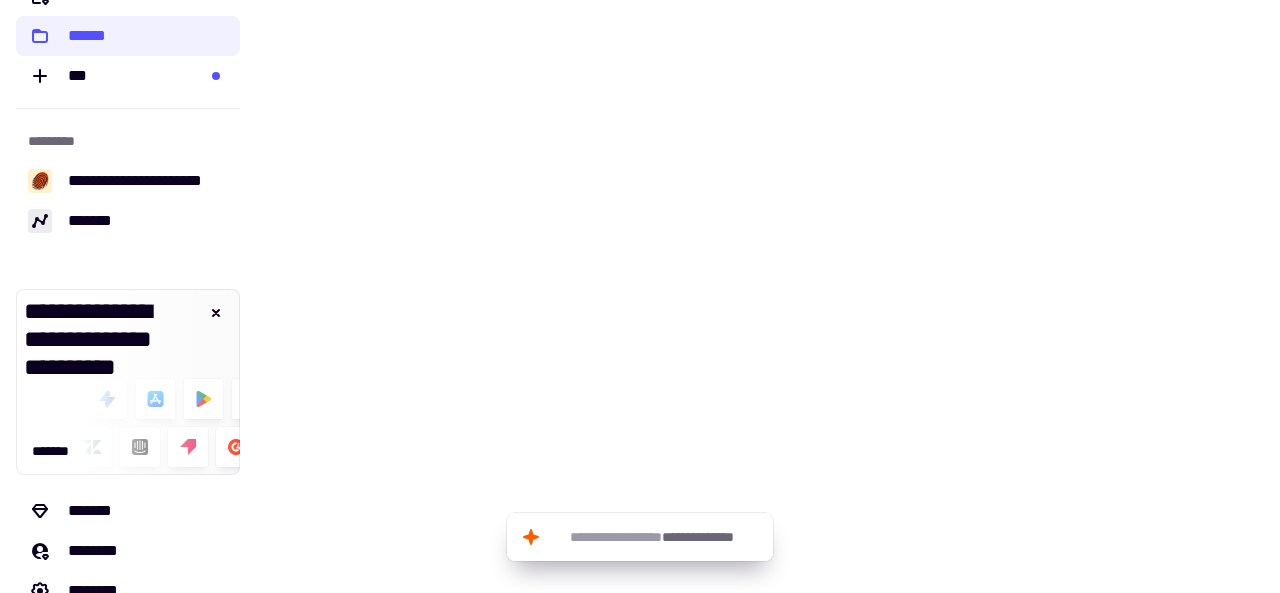scroll, scrollTop: 234, scrollLeft: 0, axis: vertical 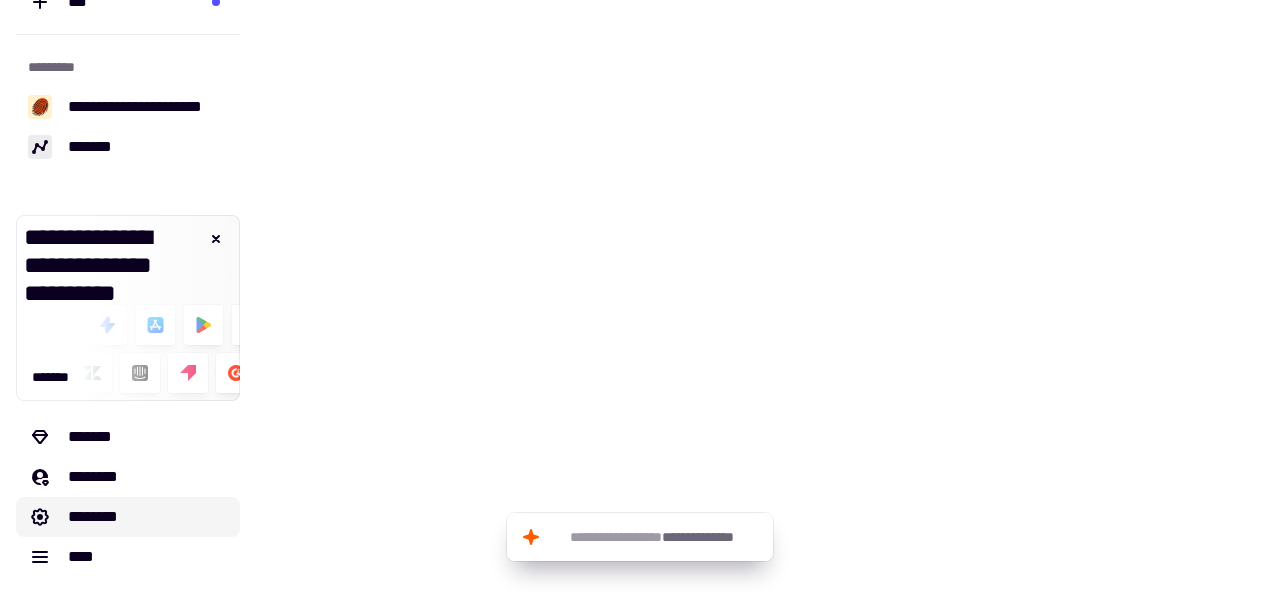 click on "********" 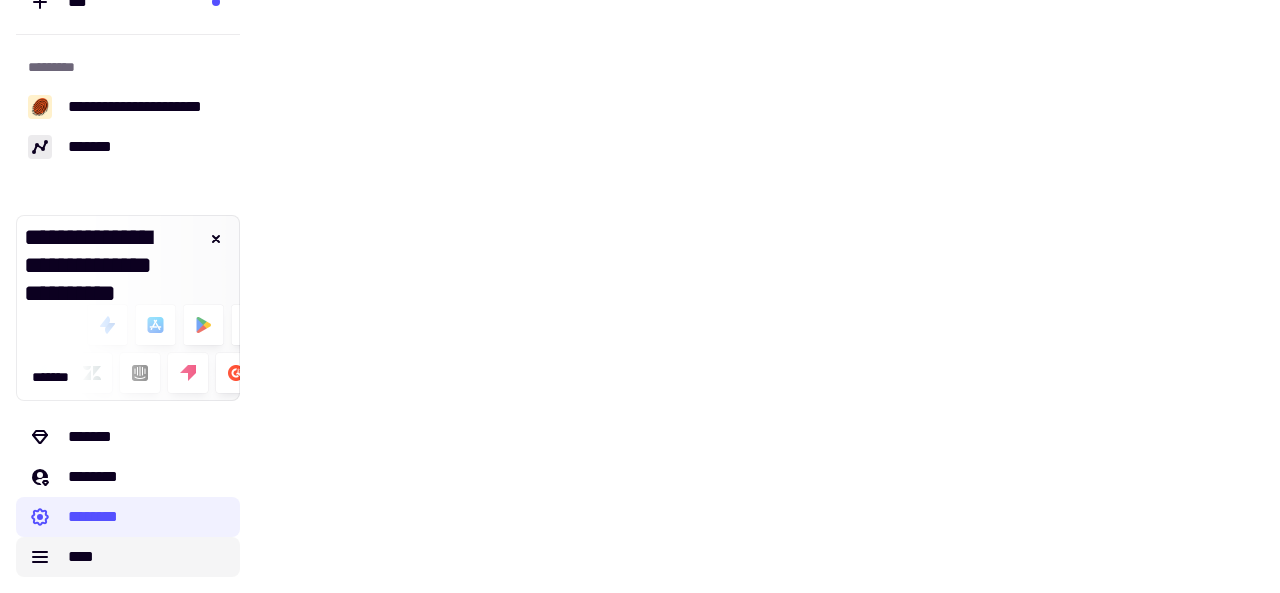 click on "****" 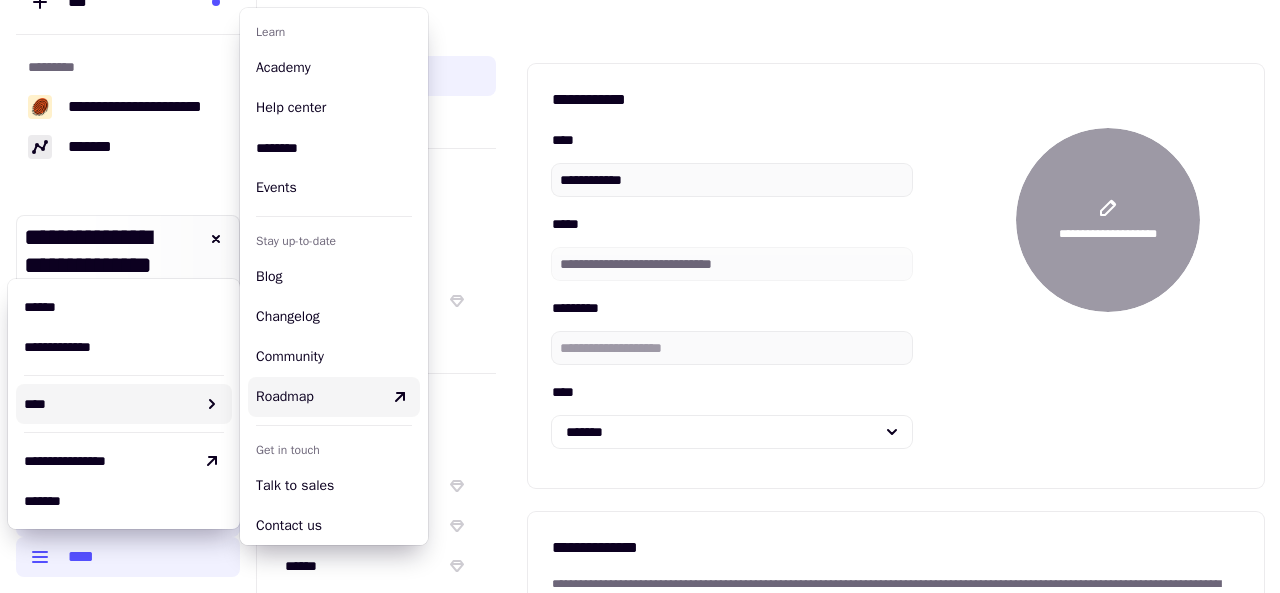 click on "**********" at bounding box center [896, 276] 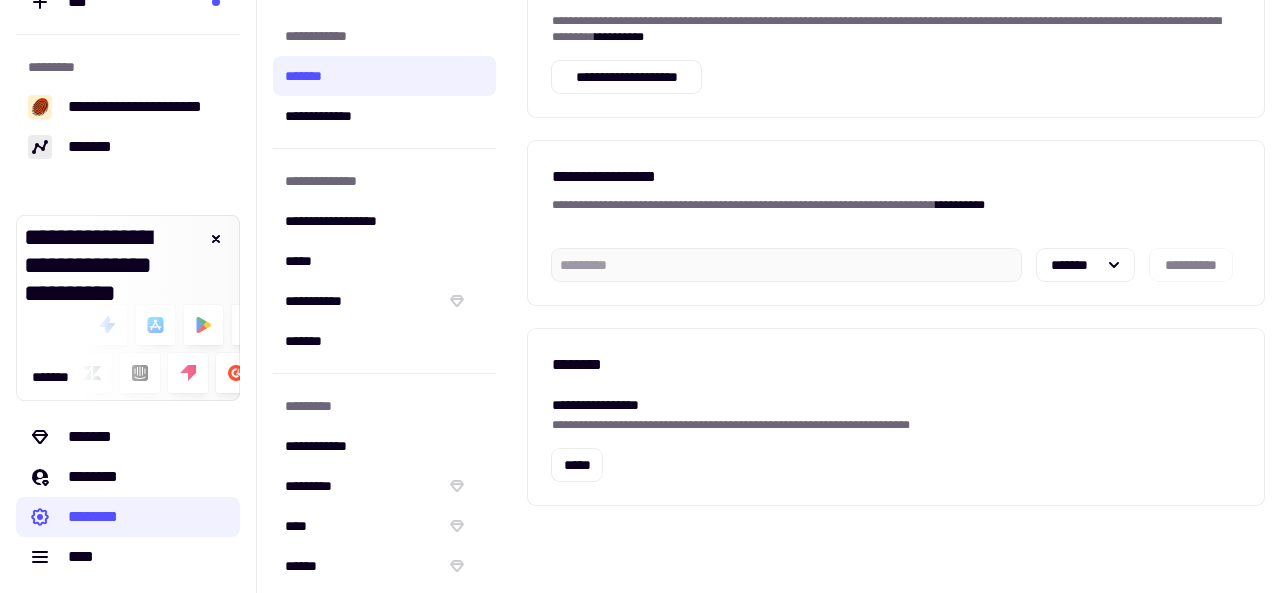 scroll, scrollTop: 0, scrollLeft: 0, axis: both 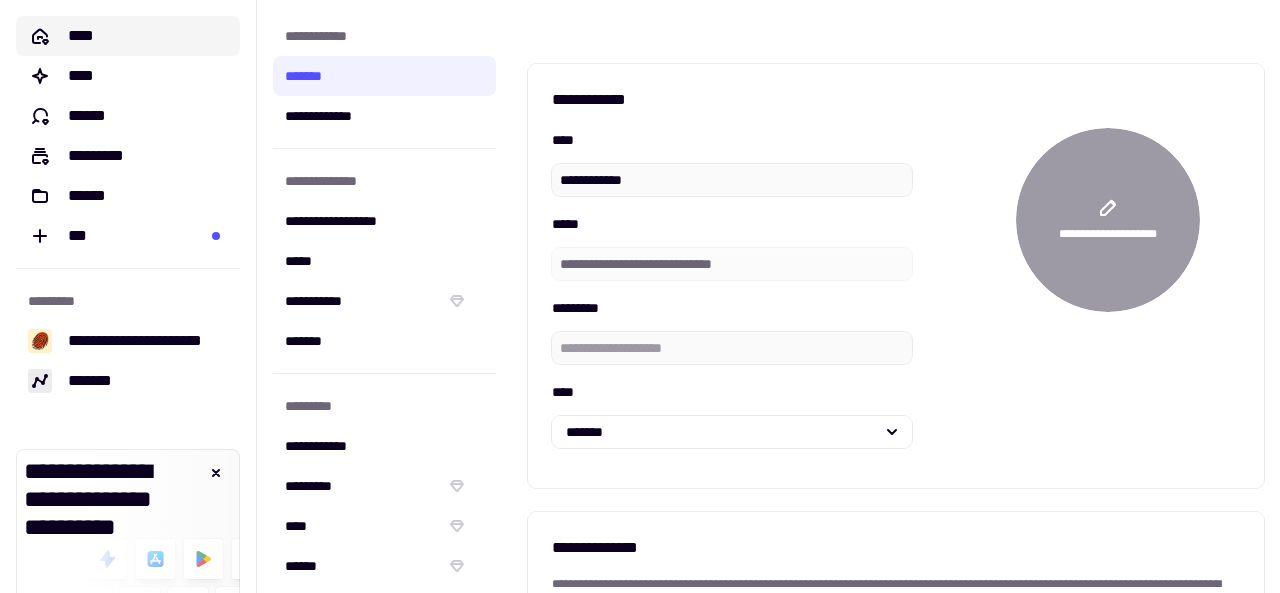 click on "****" 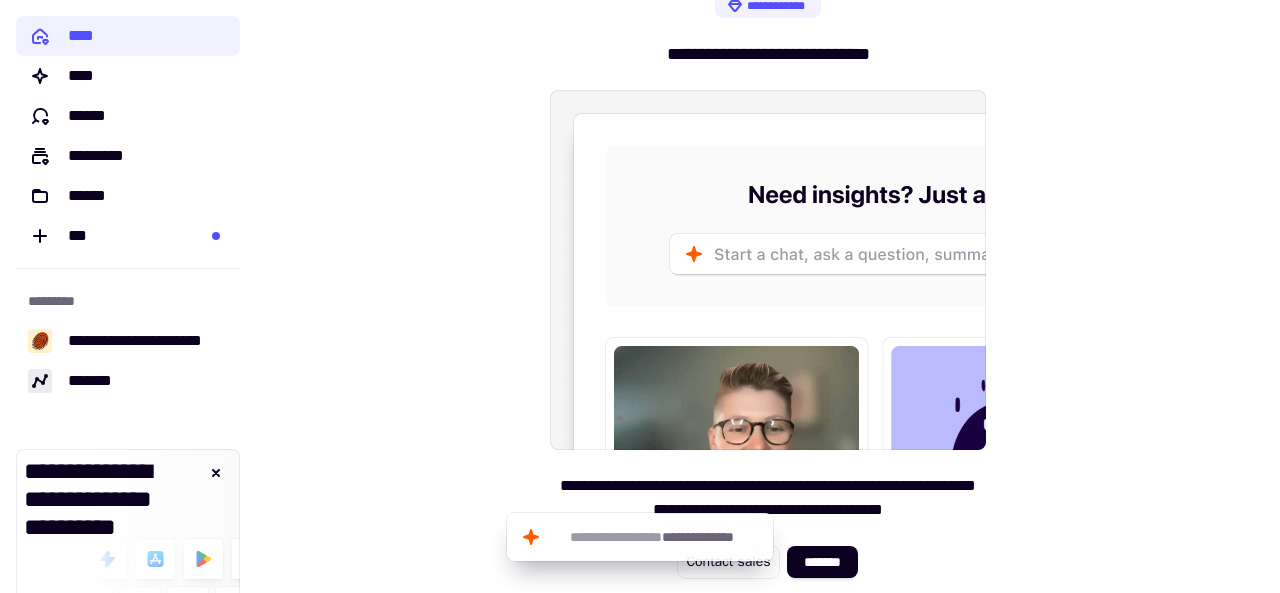 scroll, scrollTop: 0, scrollLeft: 0, axis: both 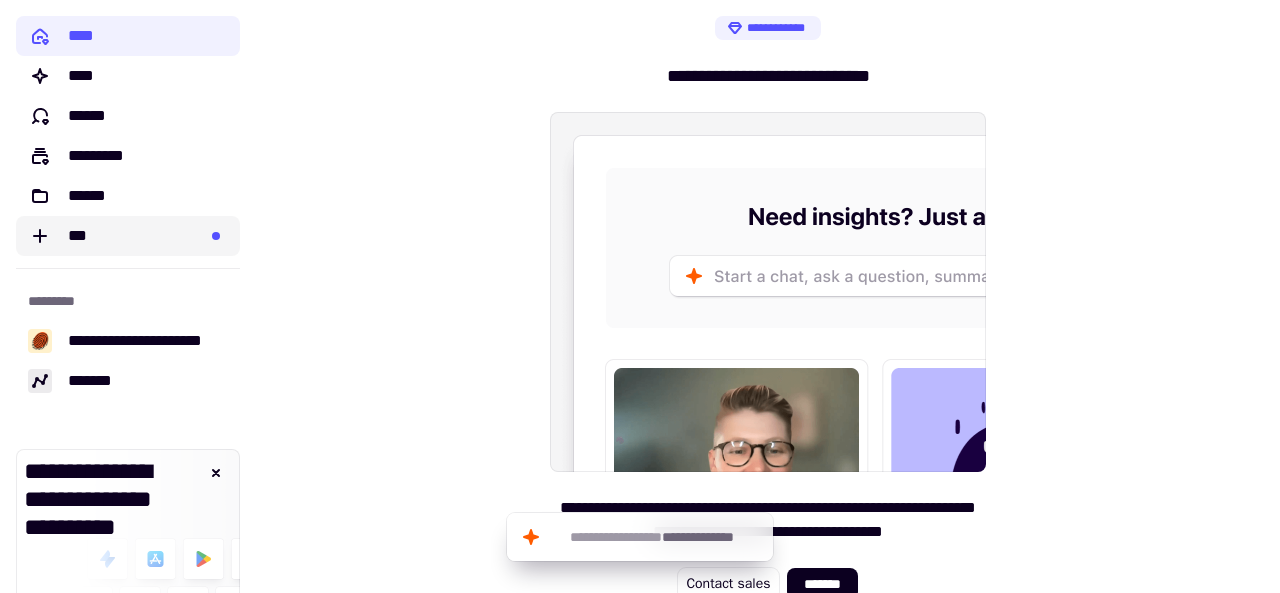 click on "***" 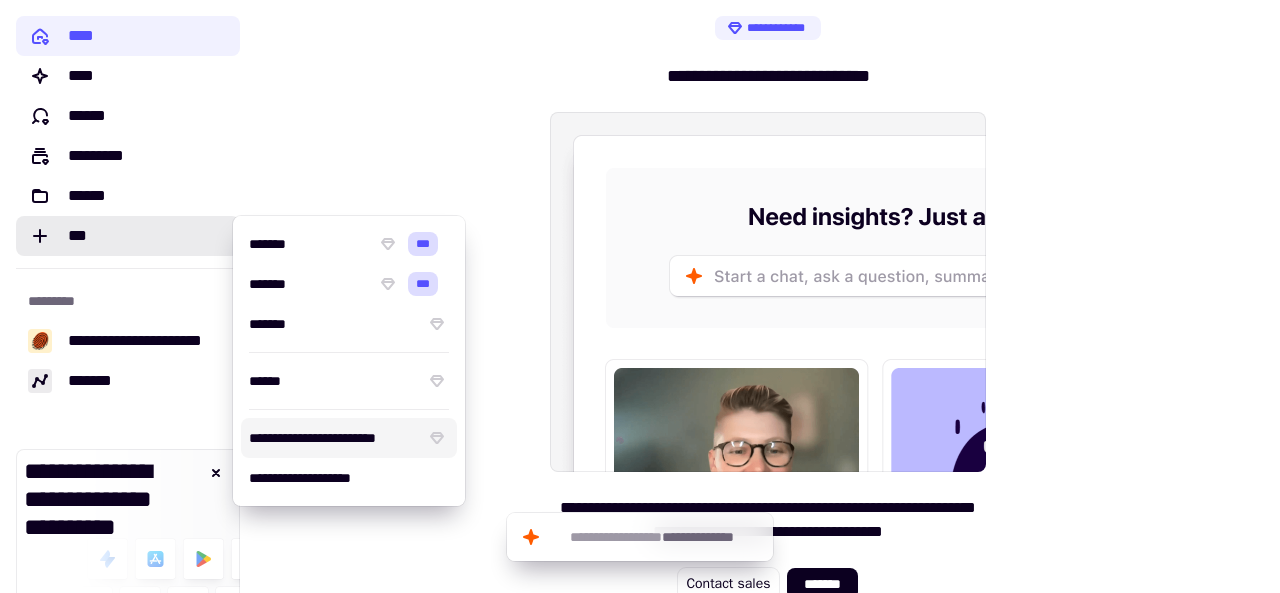 click on "**********" at bounding box center [333, 438] 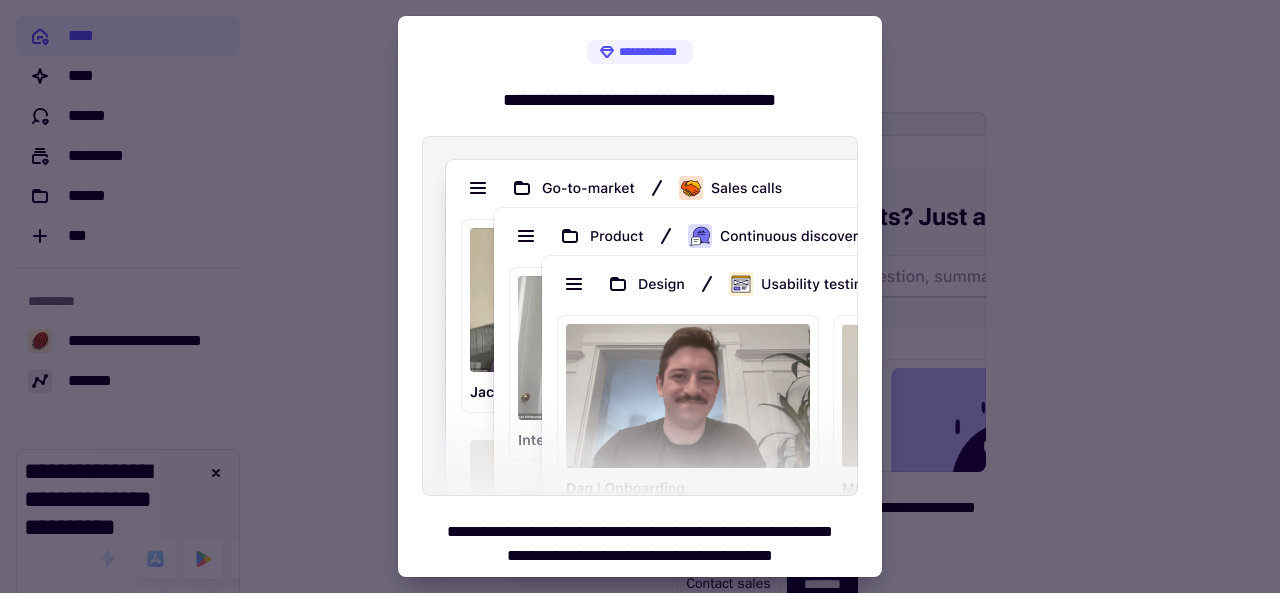 scroll, scrollTop: 58, scrollLeft: 0, axis: vertical 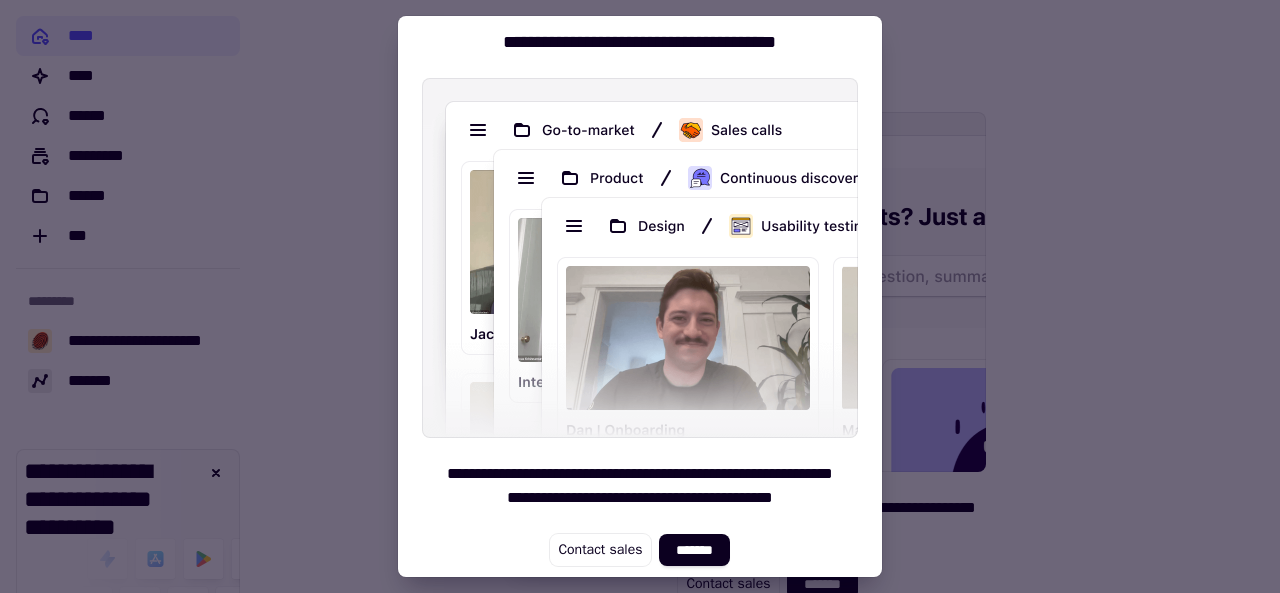 click at bounding box center (640, 296) 